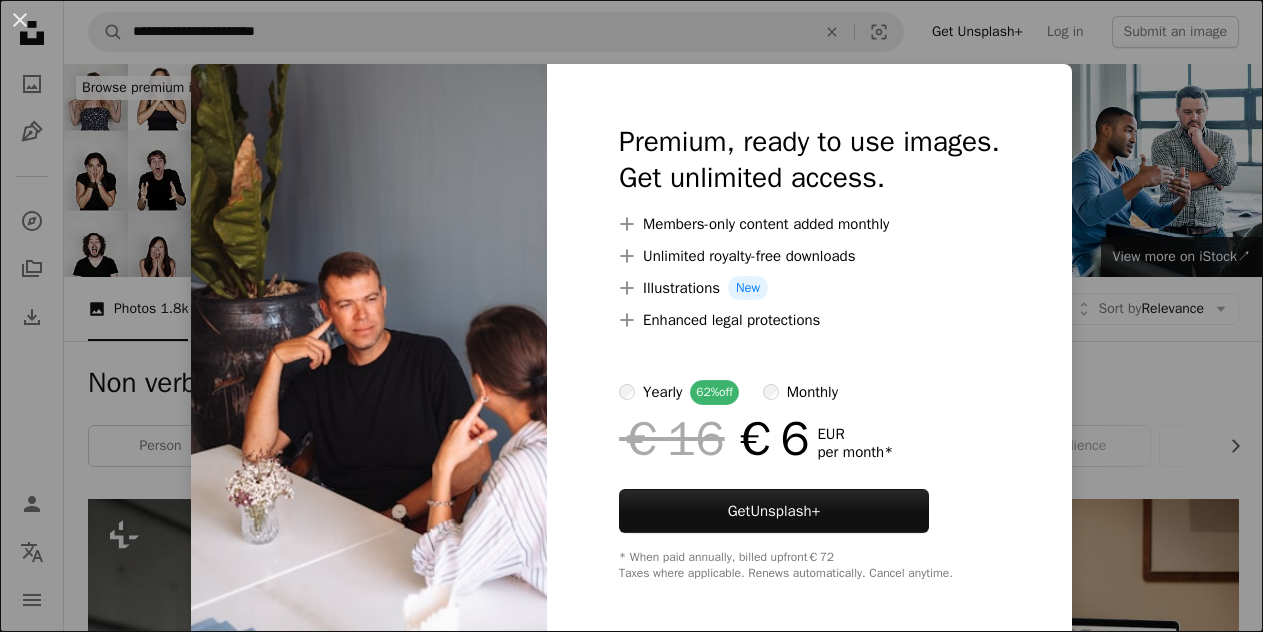 scroll, scrollTop: 1700, scrollLeft: 0, axis: vertical 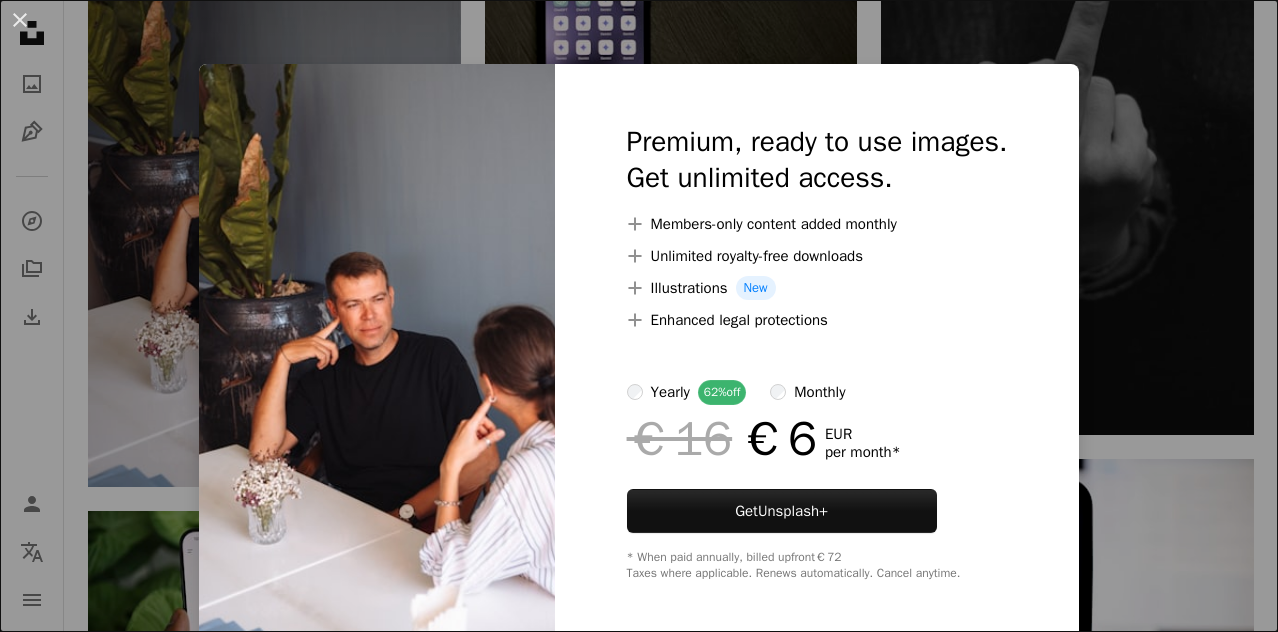 click on "An X shape Premium, ready to use images. Get unlimited access. A plus sign Members-only content added monthly A plus sign Unlimited royalty-free downloads A plus sign Illustrations  New A plus sign Enhanced legal protections yearly 62%  off monthly €16   €6 EUR per month * Get  Unsplash+ * When paid annually, billed upfront  €72 Taxes where applicable. Renews automatically. Cancel anytime." at bounding box center [639, 316] 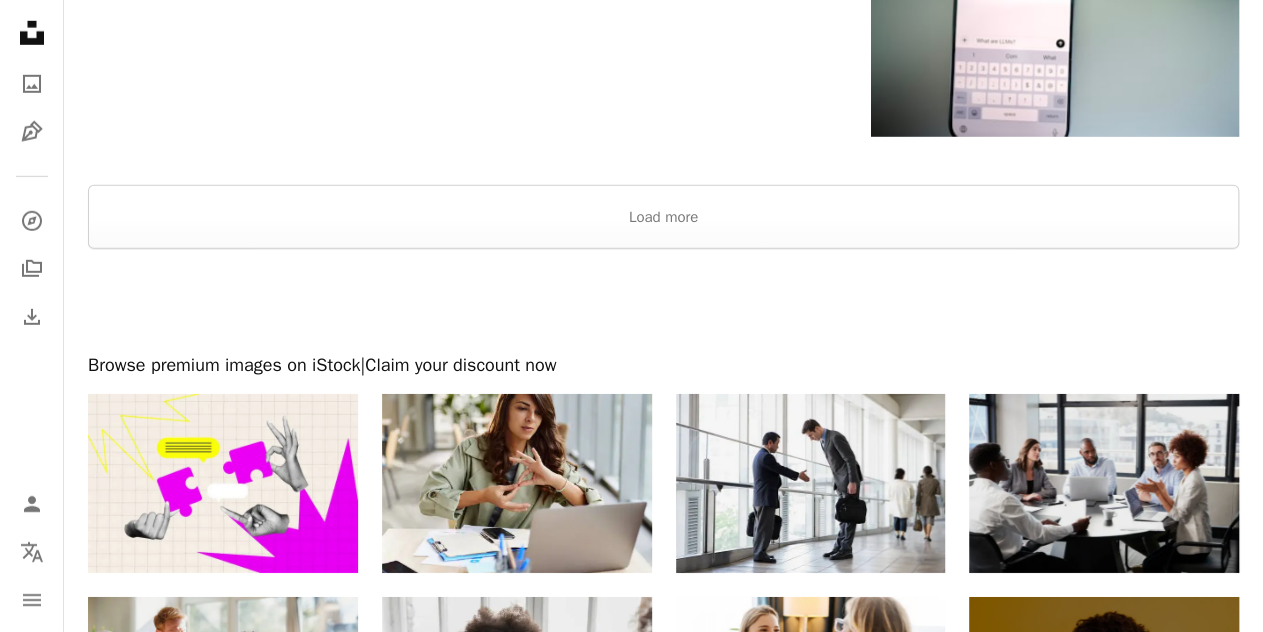 scroll, scrollTop: 3100, scrollLeft: 0, axis: vertical 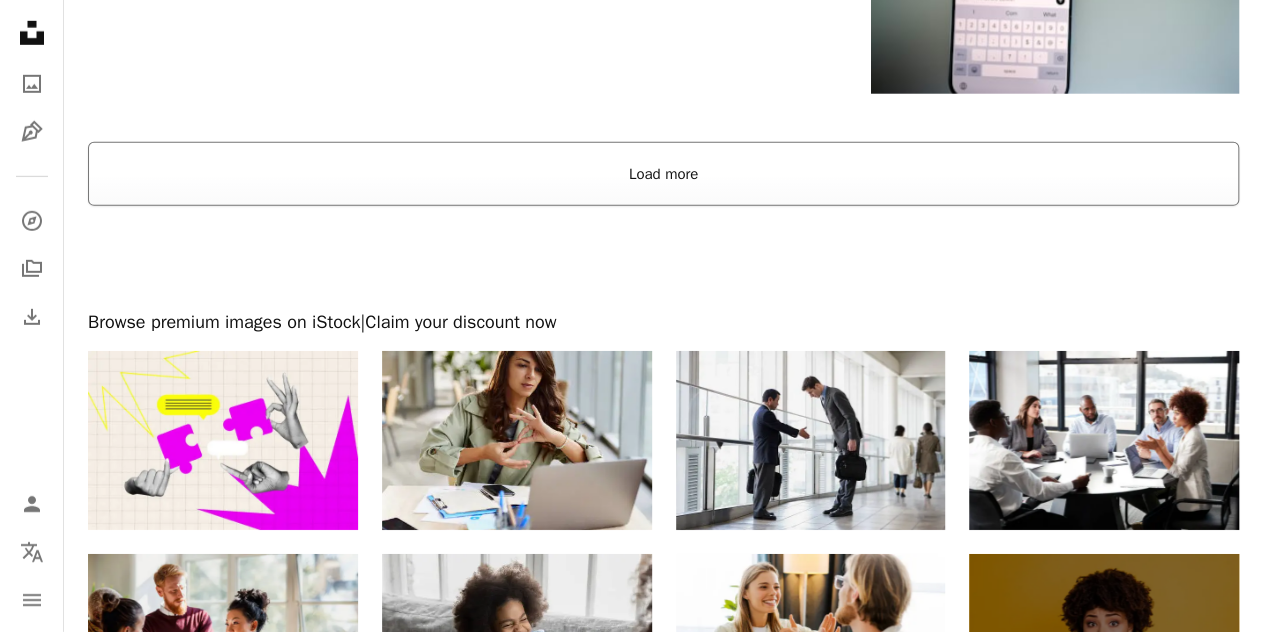 click on "Load more" at bounding box center [663, 174] 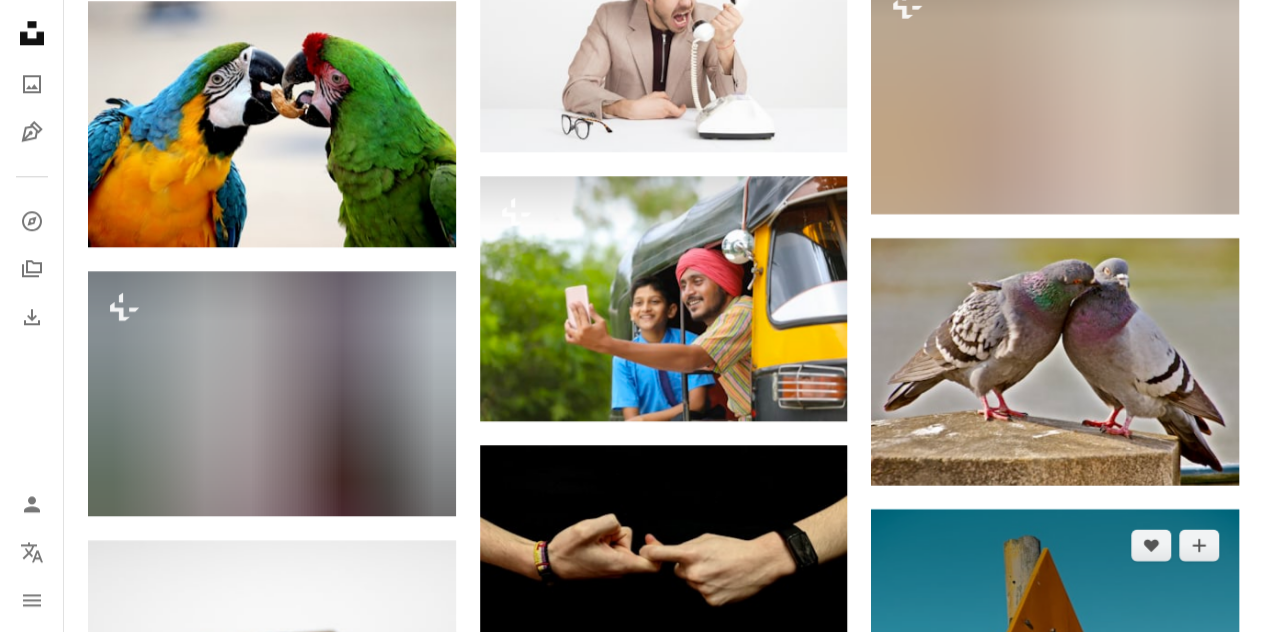 scroll, scrollTop: 8900, scrollLeft: 0, axis: vertical 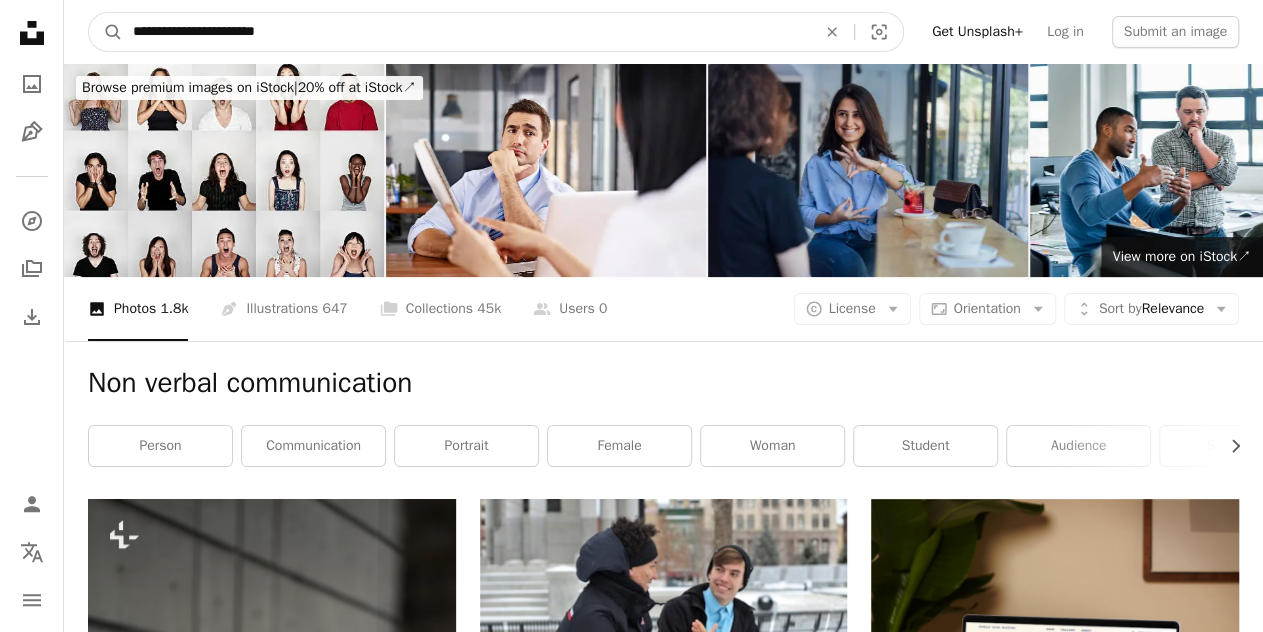 click on "**********" at bounding box center [466, 32] 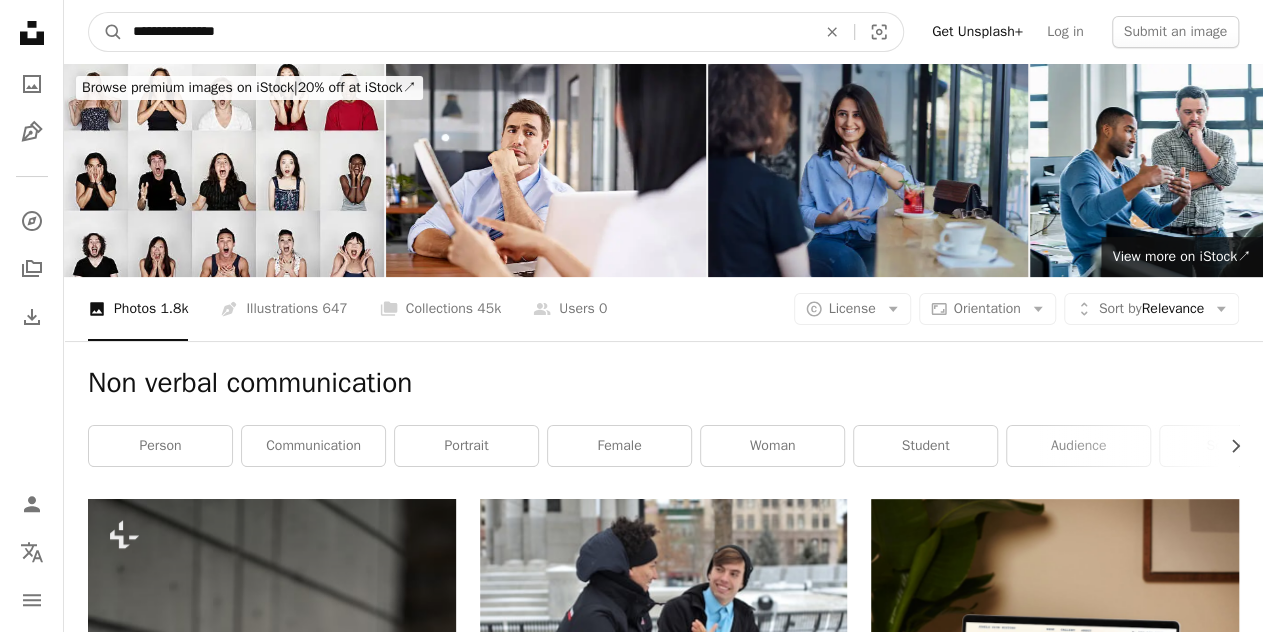 type on "**********" 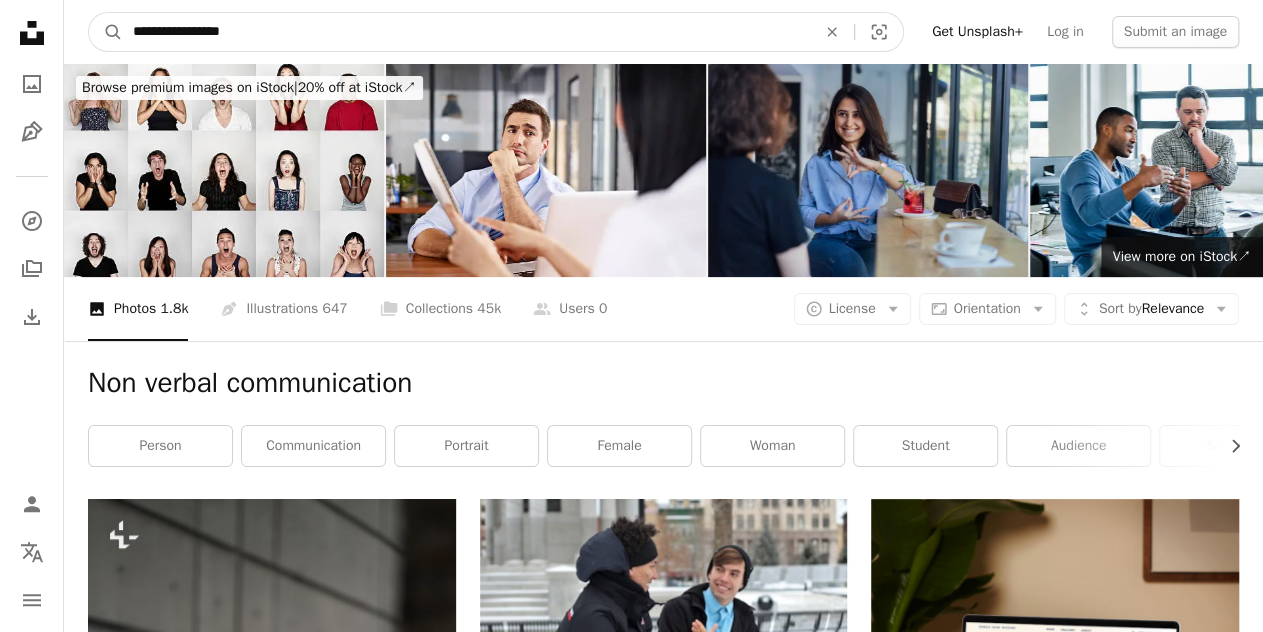 click on "A magnifying glass" at bounding box center (106, 32) 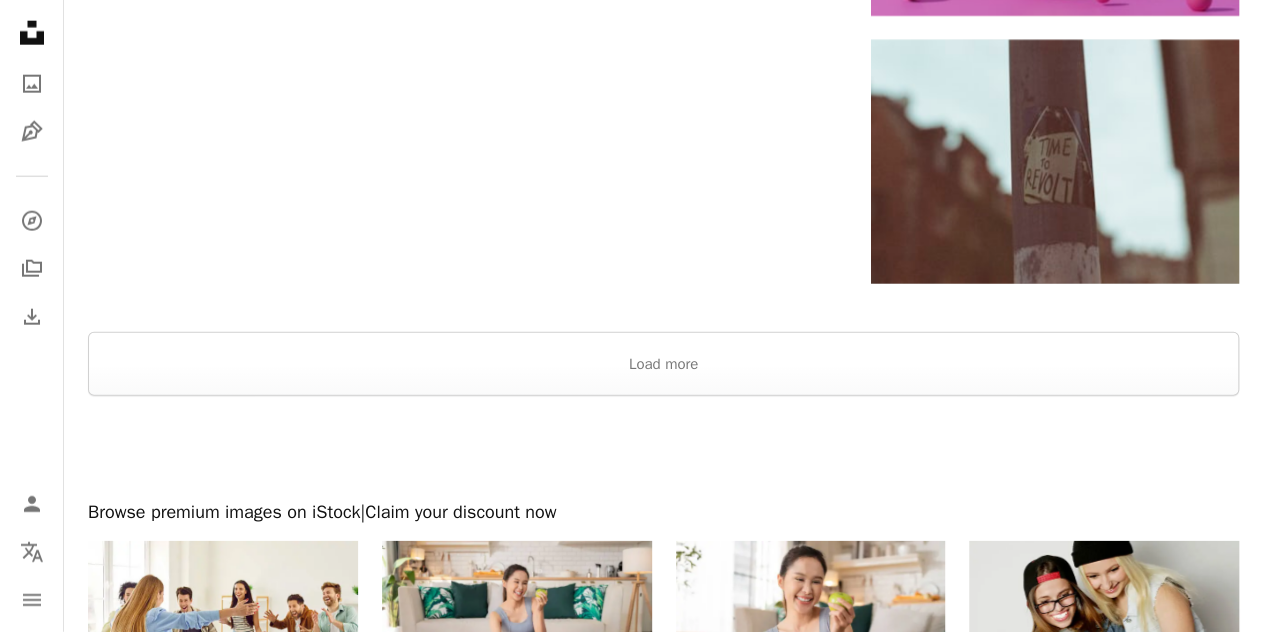 scroll, scrollTop: 2900, scrollLeft: 0, axis: vertical 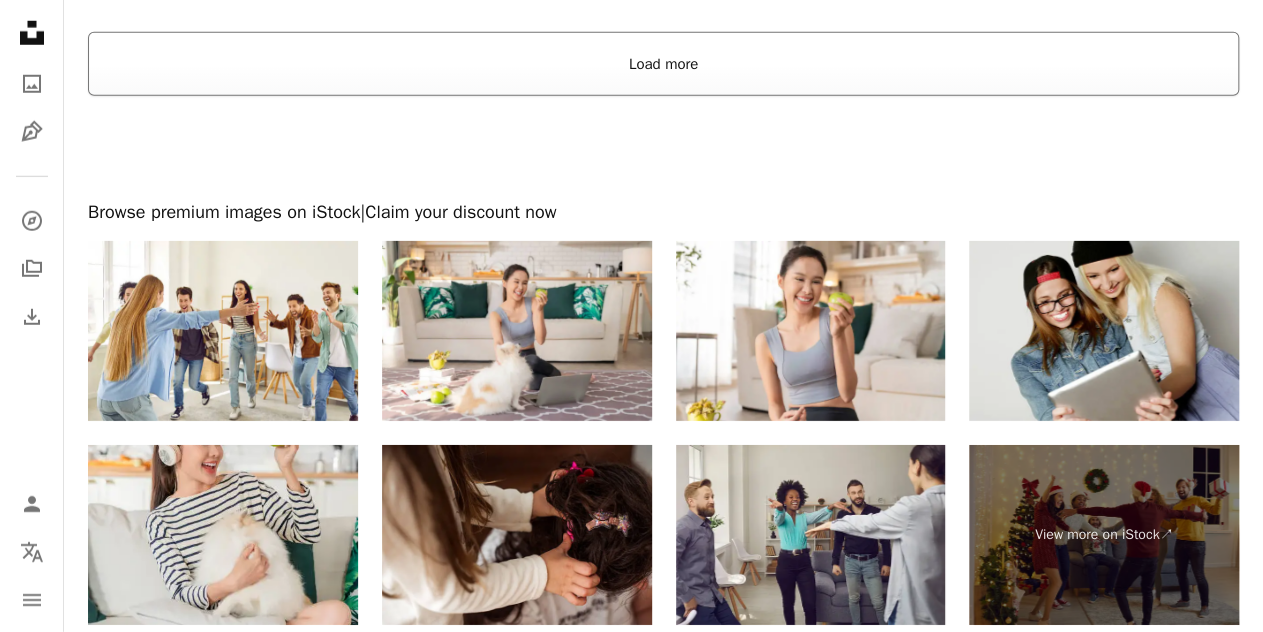 click on "Load more" at bounding box center (663, 64) 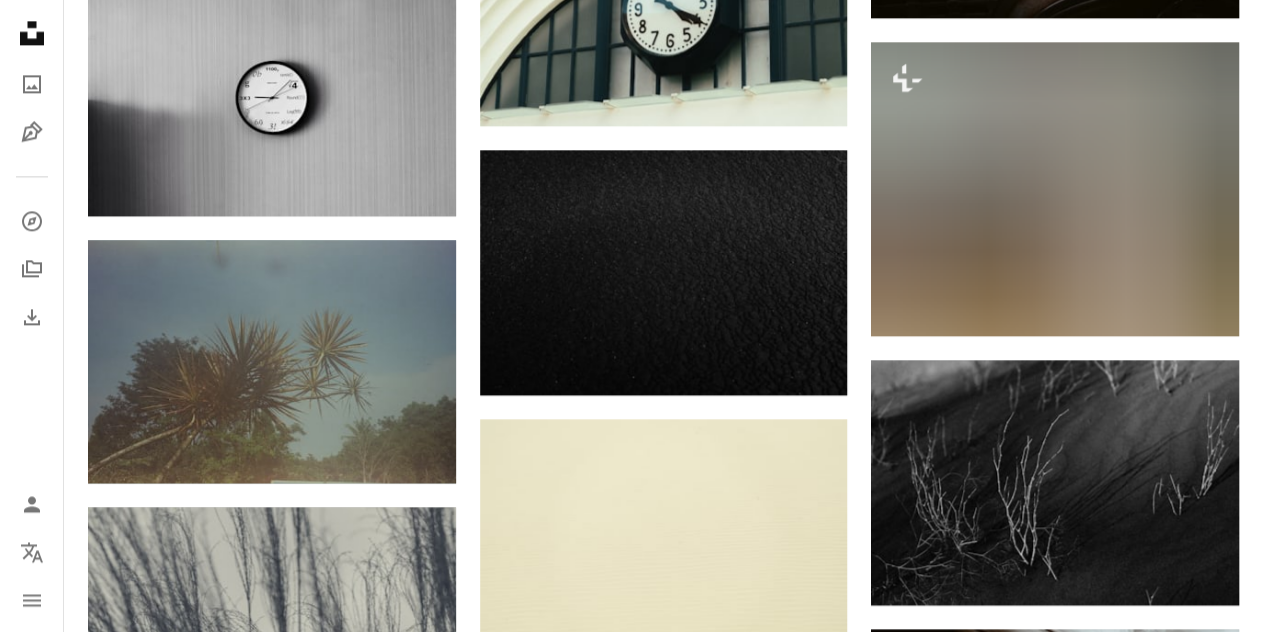 scroll, scrollTop: 5300, scrollLeft: 0, axis: vertical 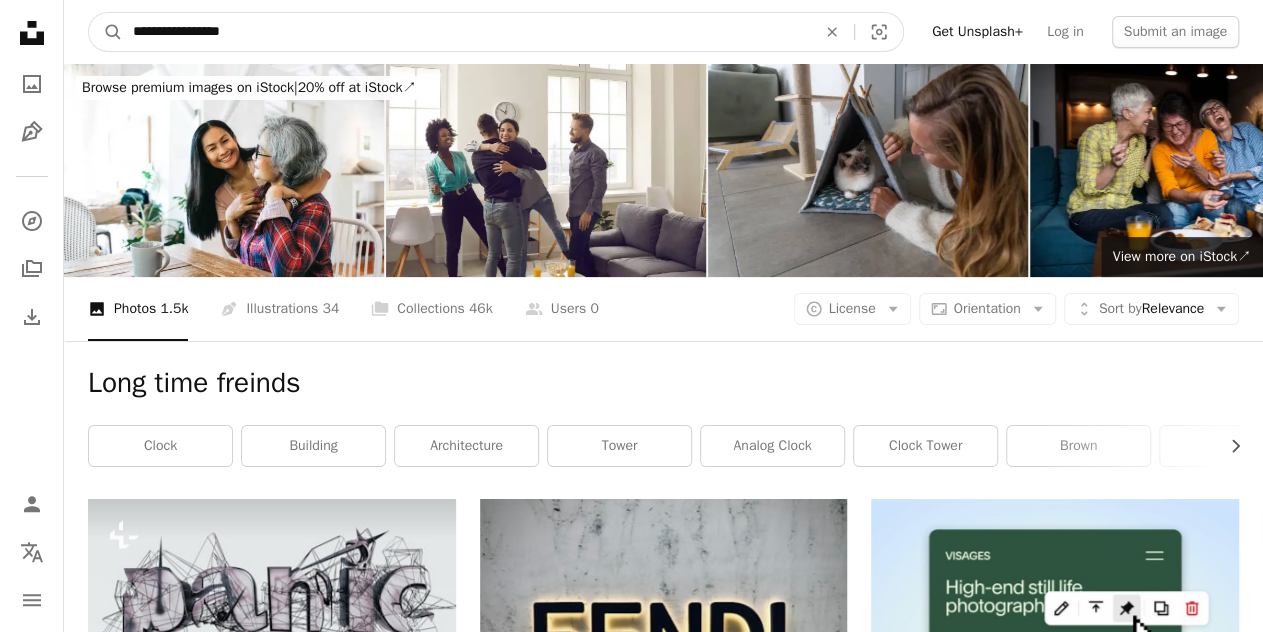 drag, startPoint x: 191, startPoint y: 31, endPoint x: -2, endPoint y: 33, distance: 193.01036 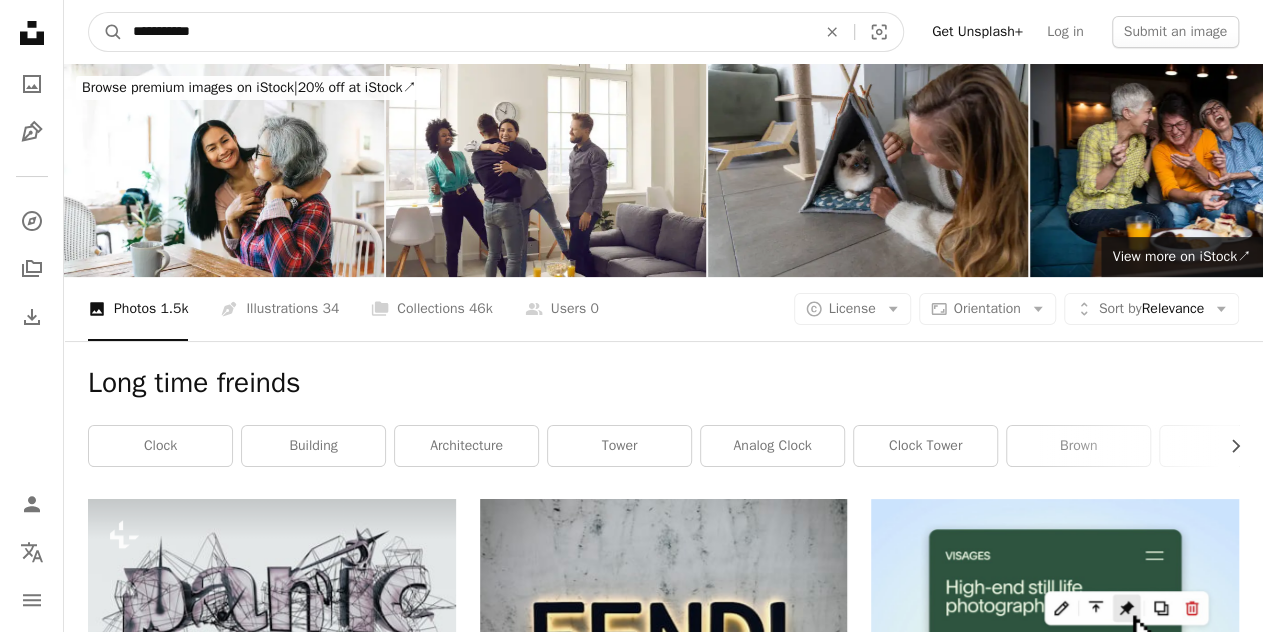 type on "**********" 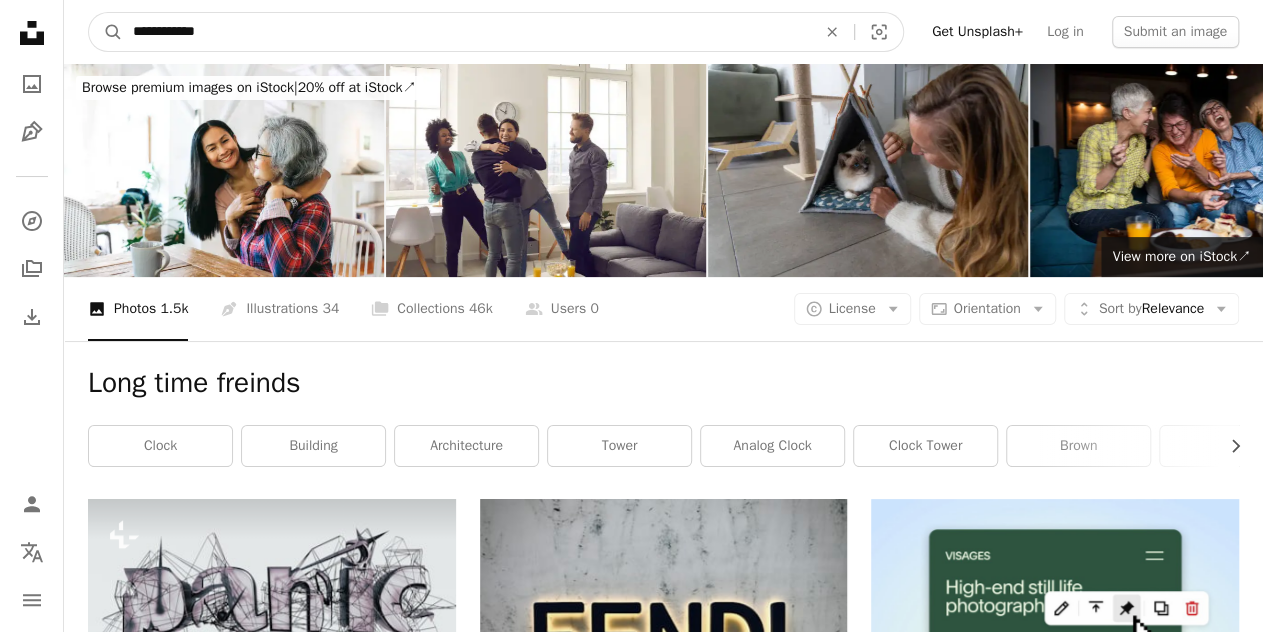 click on "A magnifying glass" at bounding box center (106, 32) 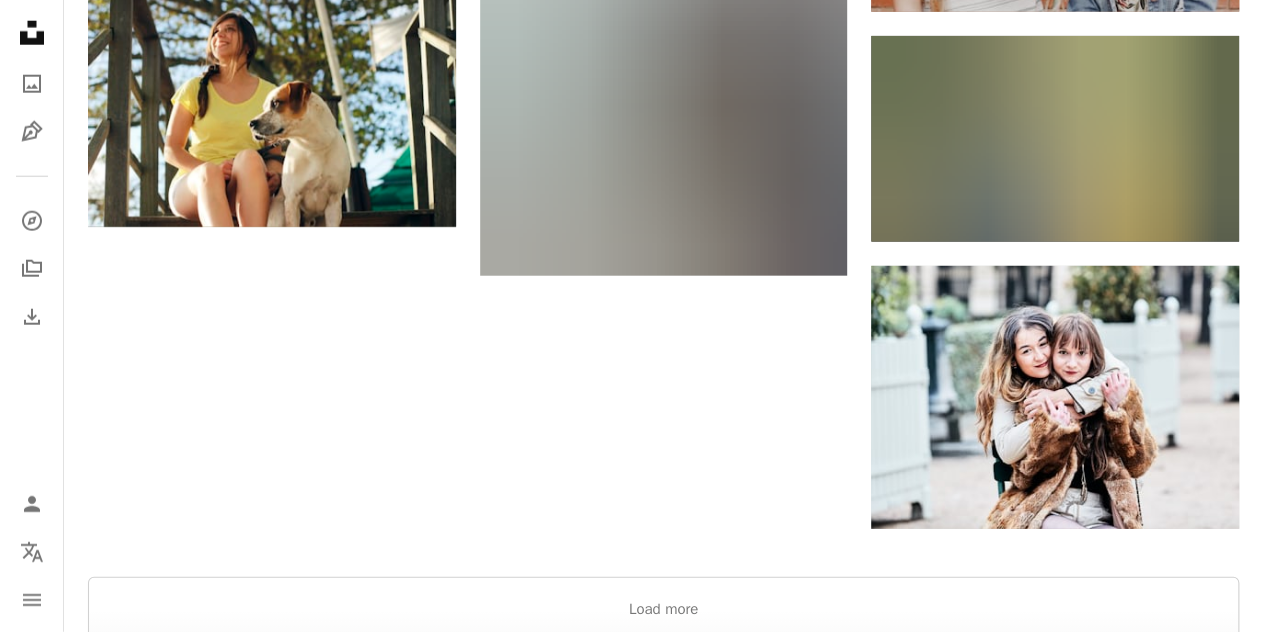 scroll, scrollTop: 2900, scrollLeft: 0, axis: vertical 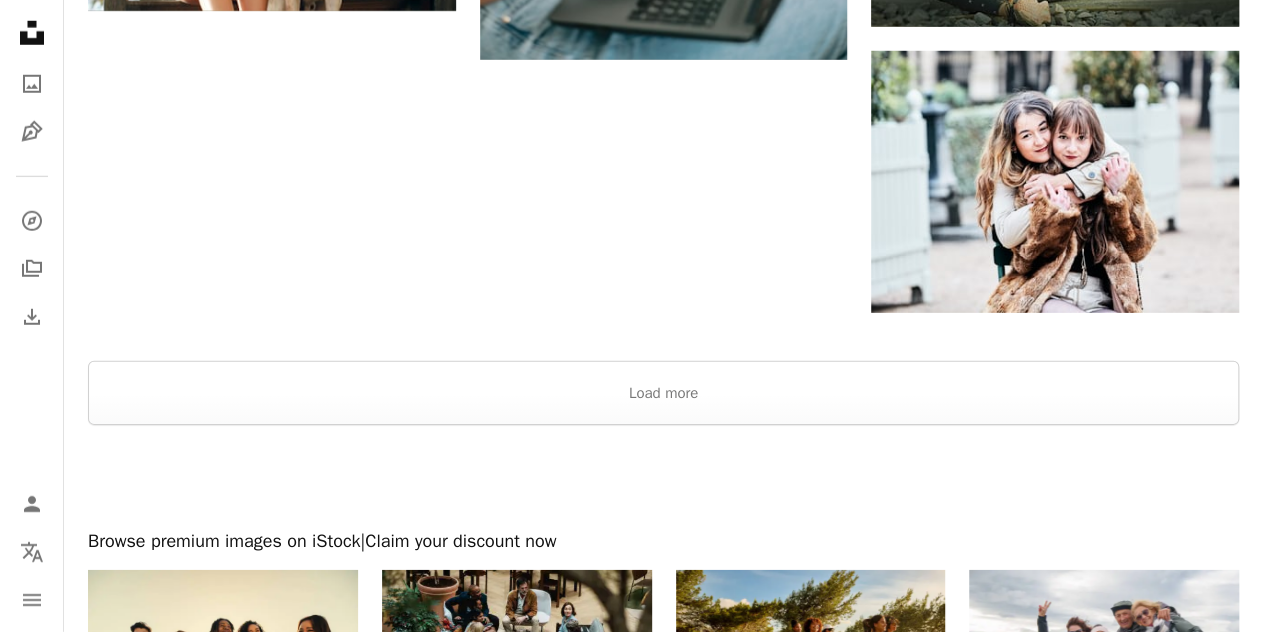 click at bounding box center (663, 337) 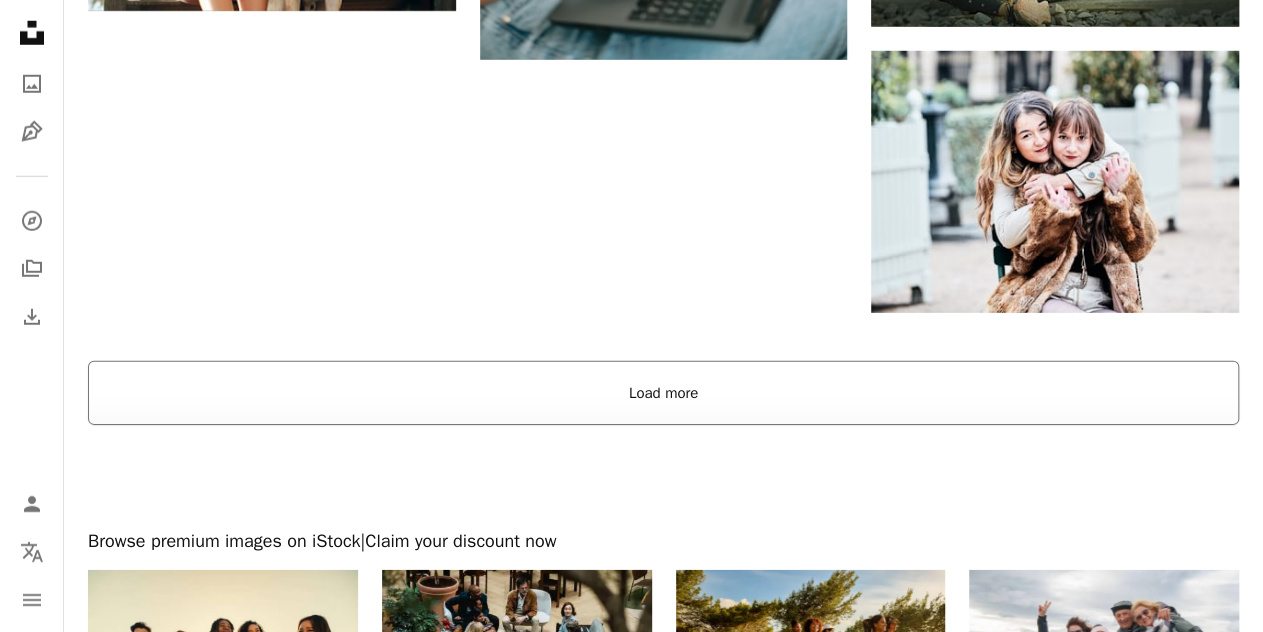 click on "Load more" at bounding box center (663, 393) 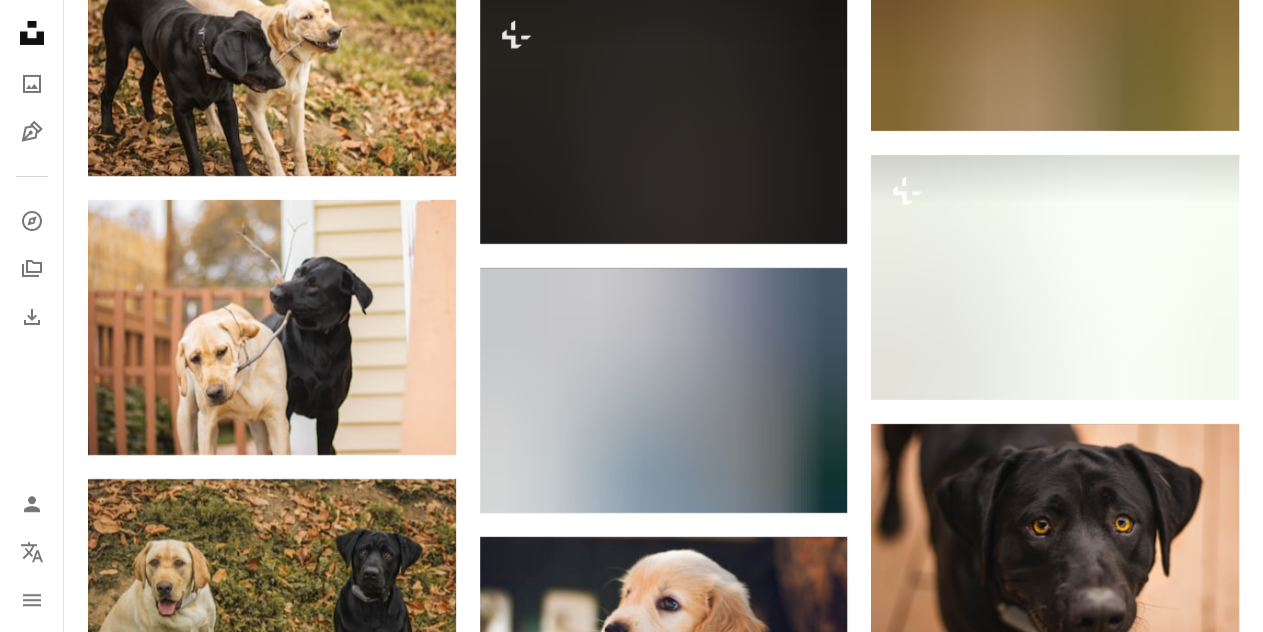 scroll, scrollTop: 7900, scrollLeft: 0, axis: vertical 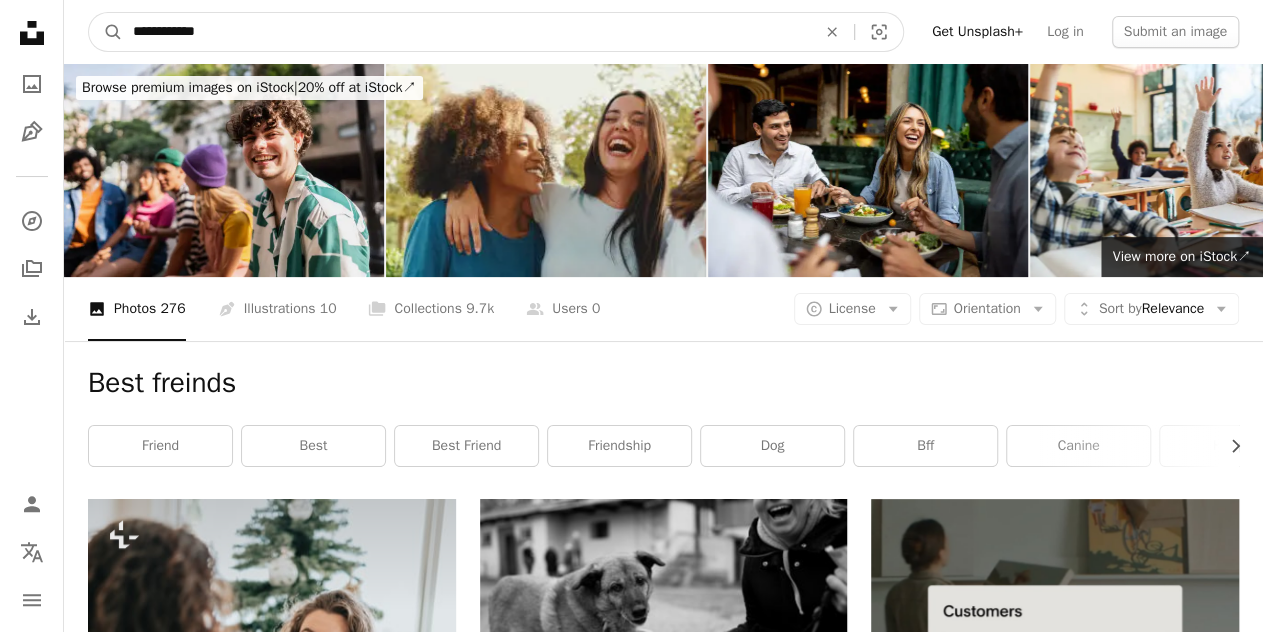 click on "**********" at bounding box center (466, 32) 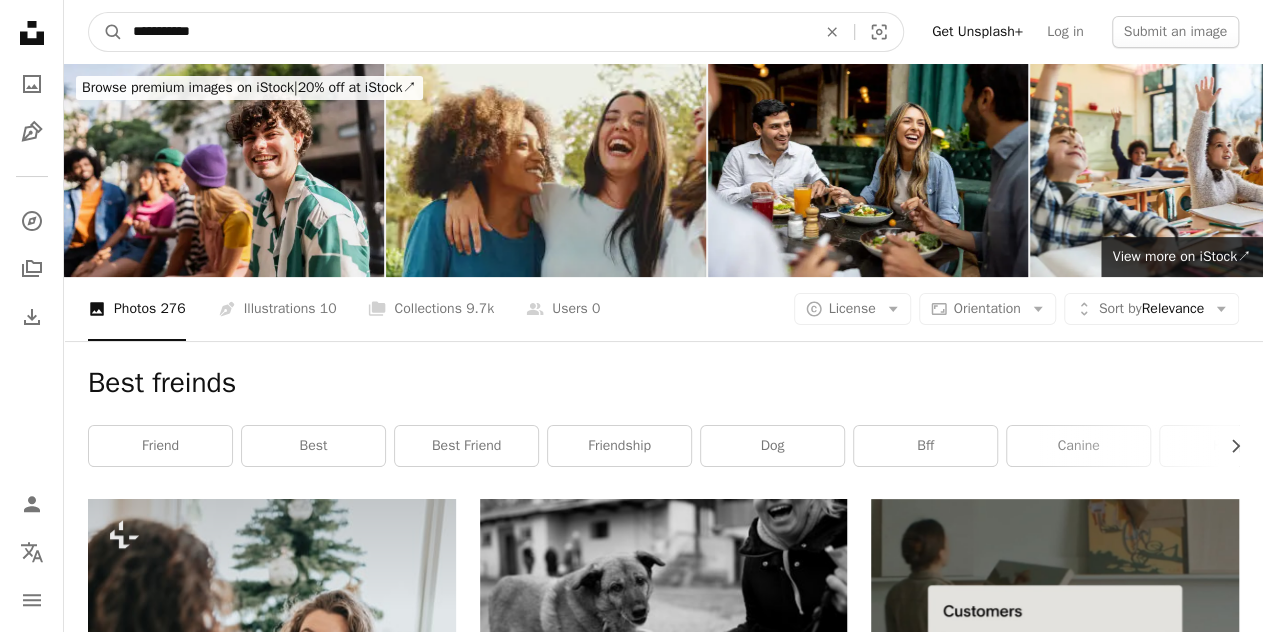 type on "**********" 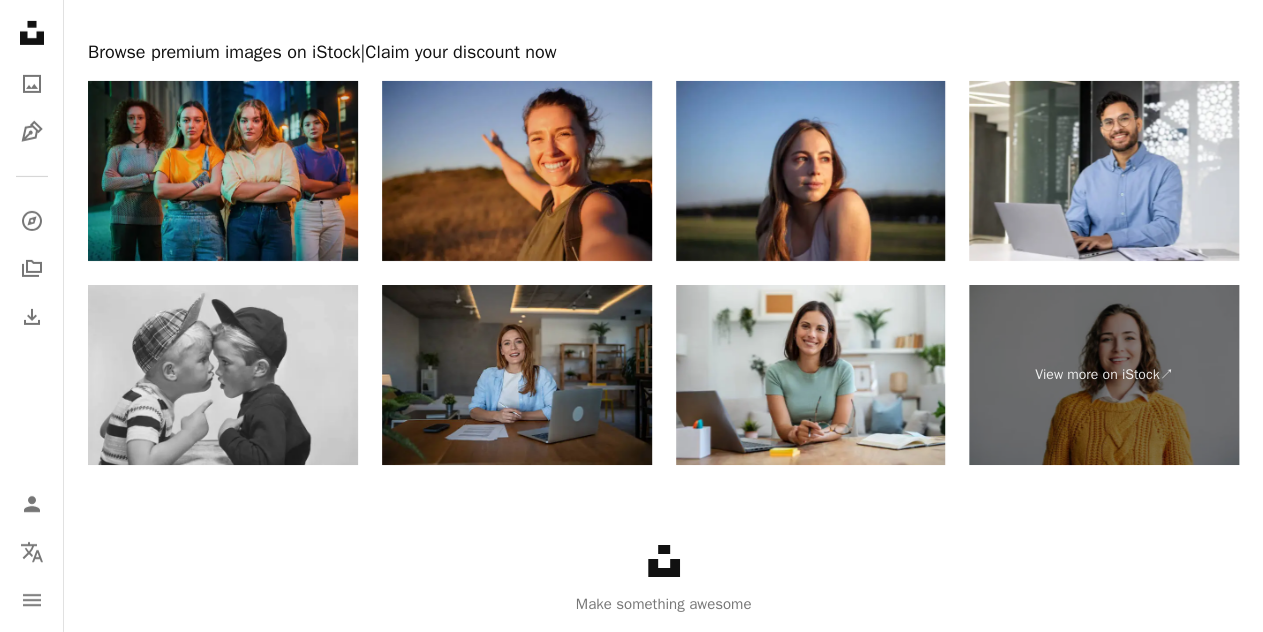 scroll, scrollTop: 3400, scrollLeft: 0, axis: vertical 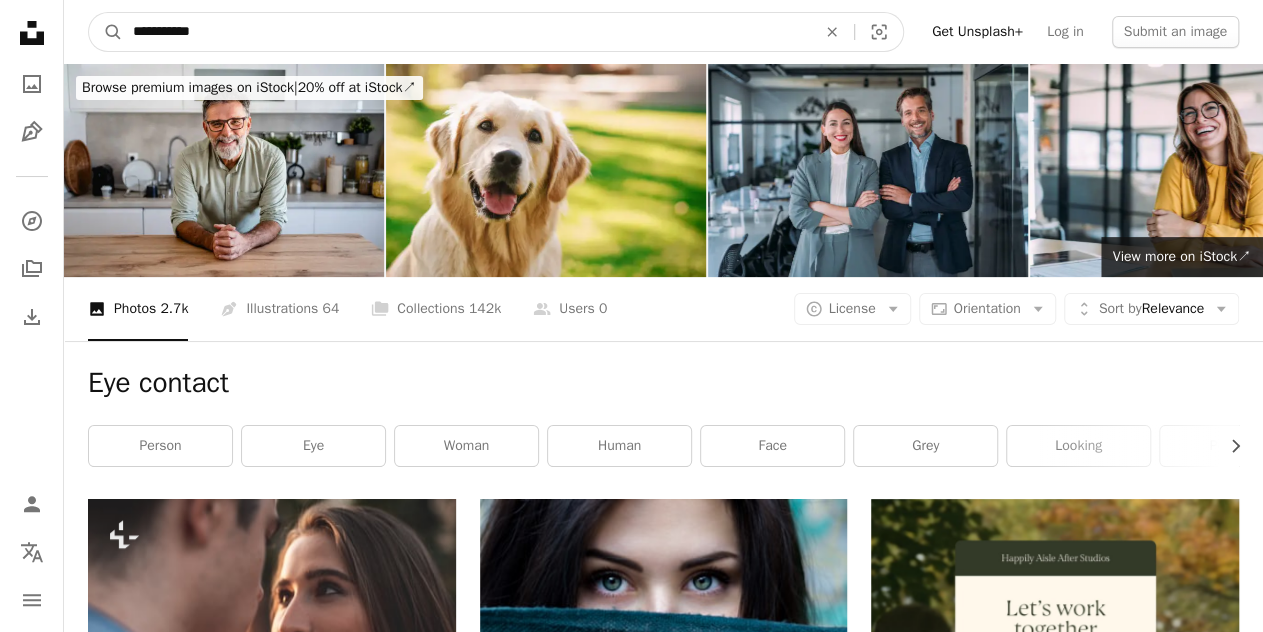 click on "**********" at bounding box center (466, 32) 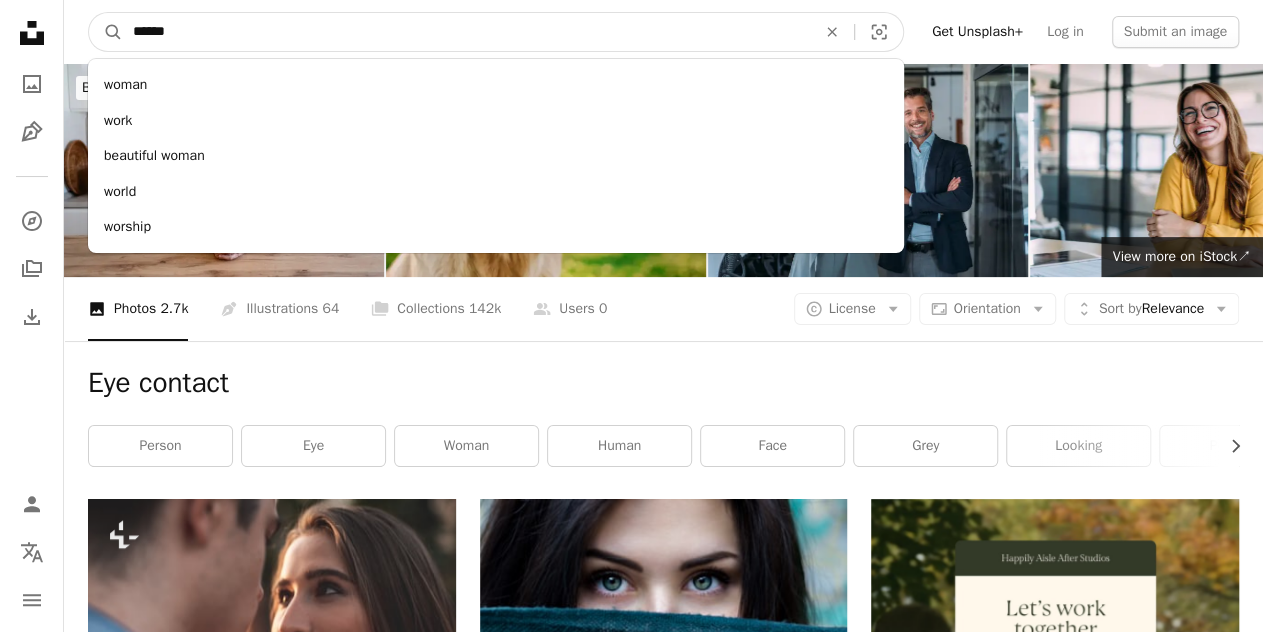 type on "*******" 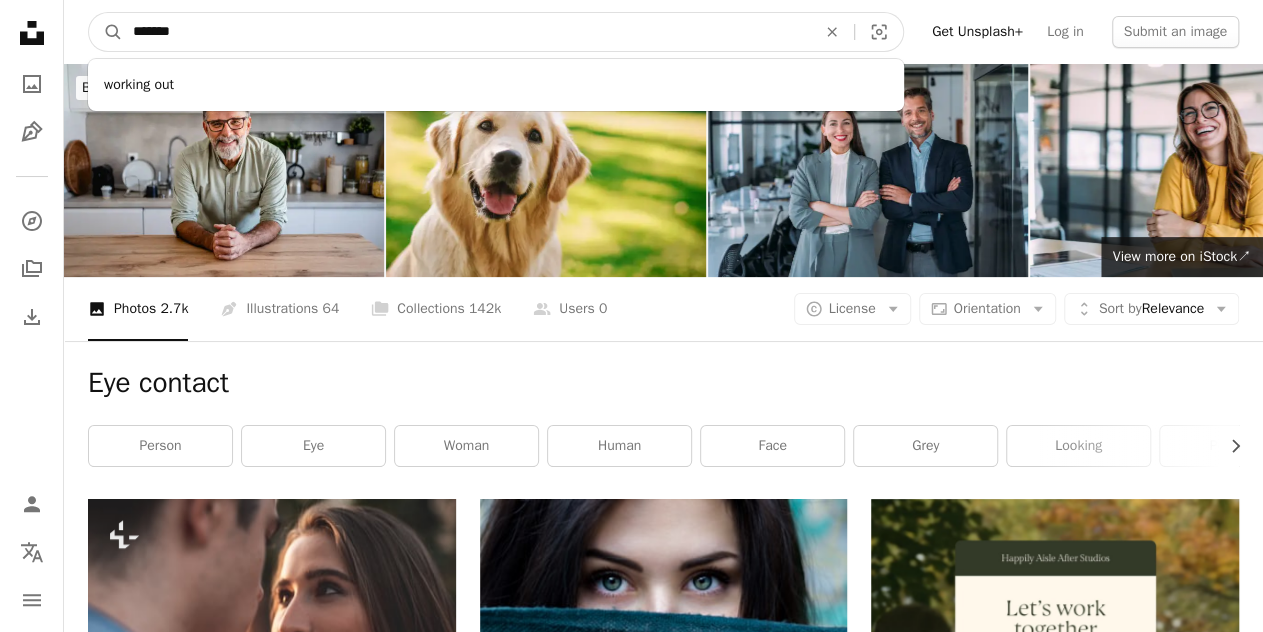 click on "A magnifying glass" at bounding box center (106, 32) 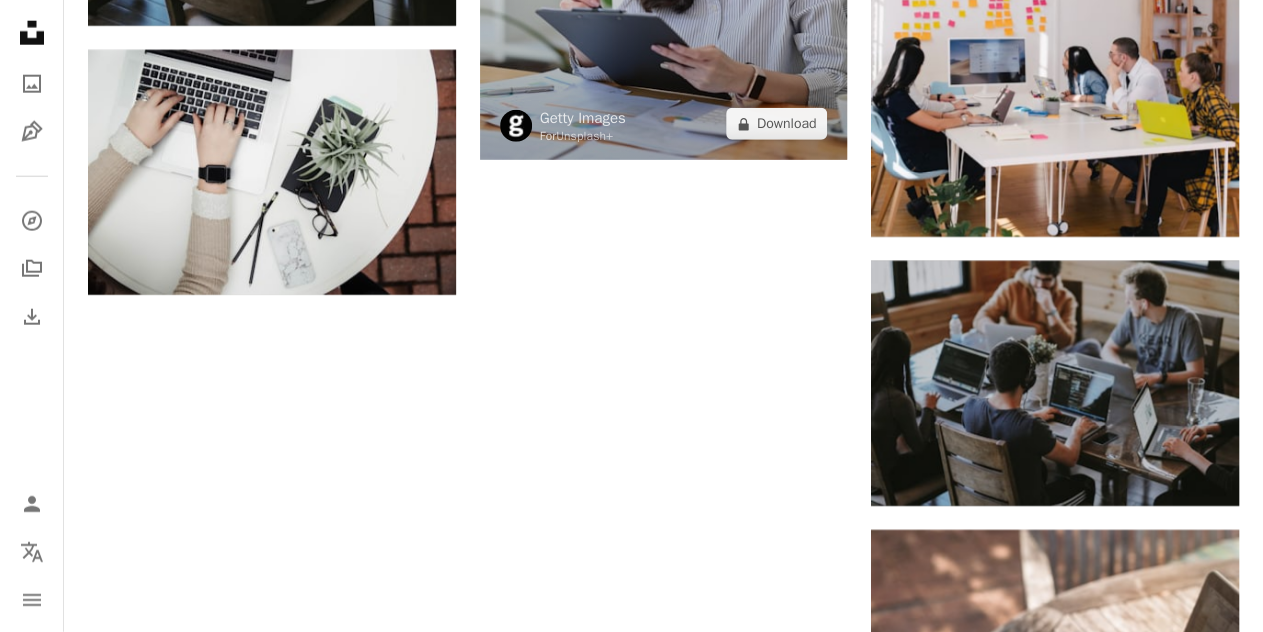 scroll, scrollTop: 2800, scrollLeft: 0, axis: vertical 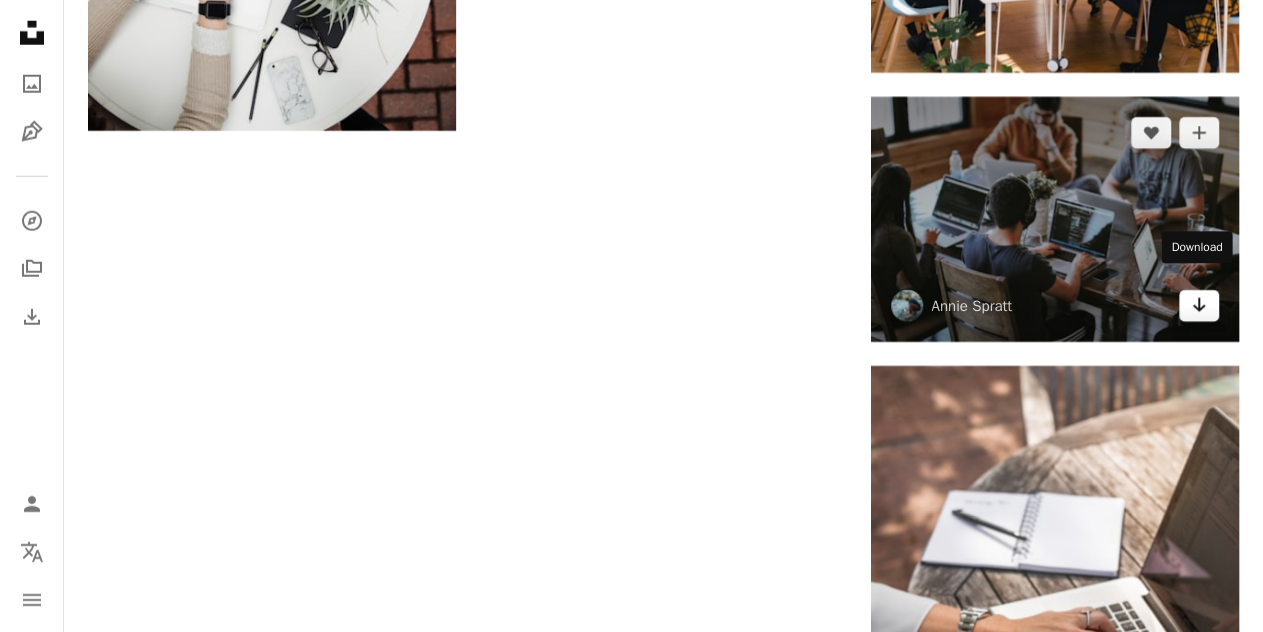 click on "Arrow pointing down" 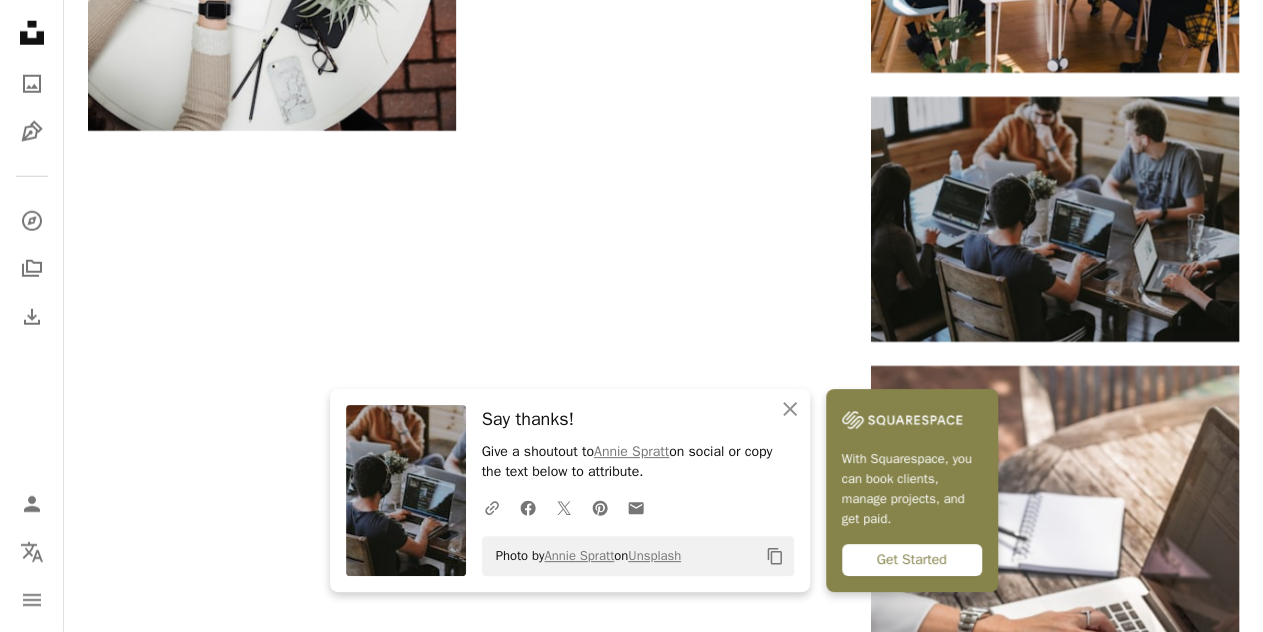 click on "Plus sign for Unsplash+ A heart A plus sign Getty Images For  Unsplash+ A lock Download A heart A plus sign NordWood Themes Available for hire A checkmark inside of a circle Arrow pointing down A heart A plus sign Annie Spratt Arrow pointing down A heart A plus sign Andrew Neel Available for hire A checkmark inside of a circle Arrow pointing down A heart A plus sign Christin Hume Arrow pointing down A heart A plus sign Brooke Cagle Available for hire A checkmark inside of a circle Arrow pointing down A heart A plus sign Annie Spratt Arrow pointing down A heart A plus sign Corinne Kutz Arrow pointing down A heart A plus sign Christin Hume Arrow pointing down A heart A plus sign Annie Spratt Arrow pointing down A heart A plus sign LinkedIn Sales Solutions Arrow pointing down Plus sign for Unsplash+ A heart A plus sign Getty Images For  Unsplash+ A lock Download Plus sign for Unsplash+ A heart A plus sign Getty Images For  Unsplash+ A lock Download Manage and sell your services Start A Free Trial A heart A heart" at bounding box center (663, -692) 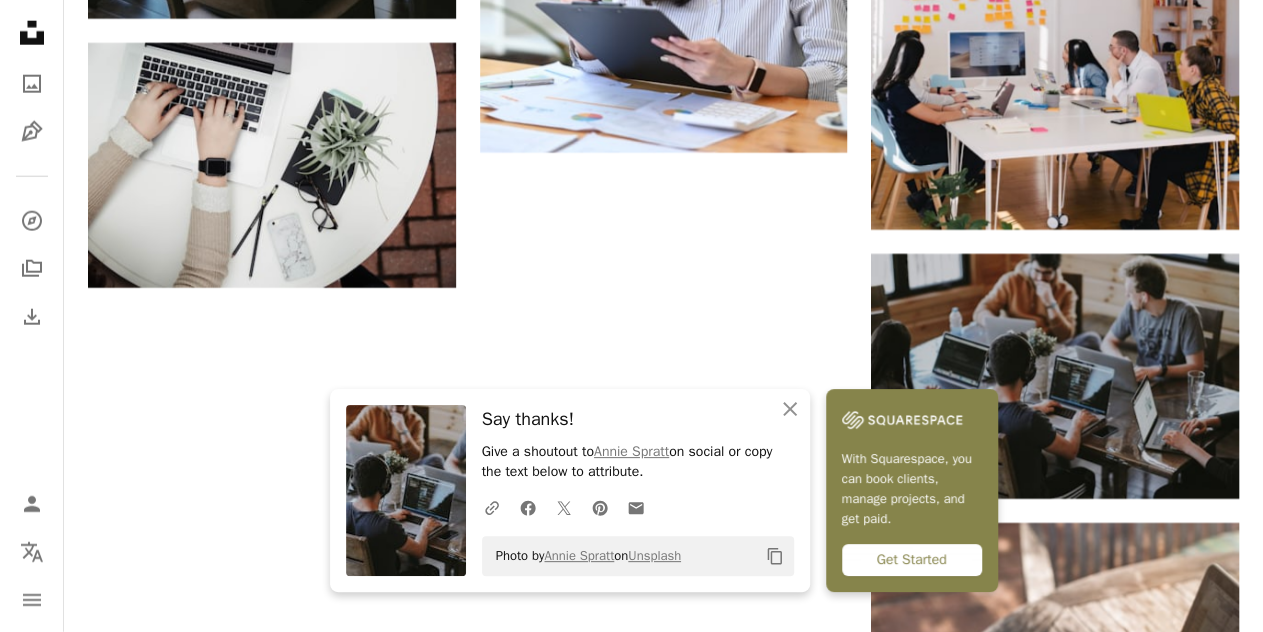 scroll, scrollTop: 2300, scrollLeft: 0, axis: vertical 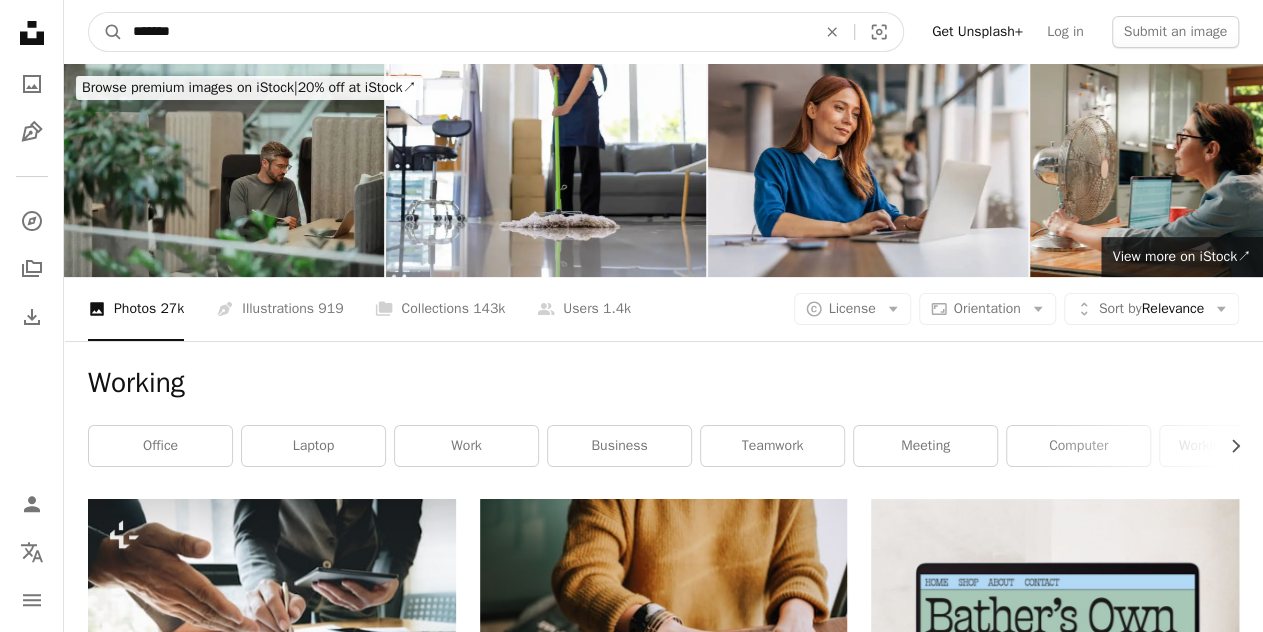click on "*******" at bounding box center (466, 32) 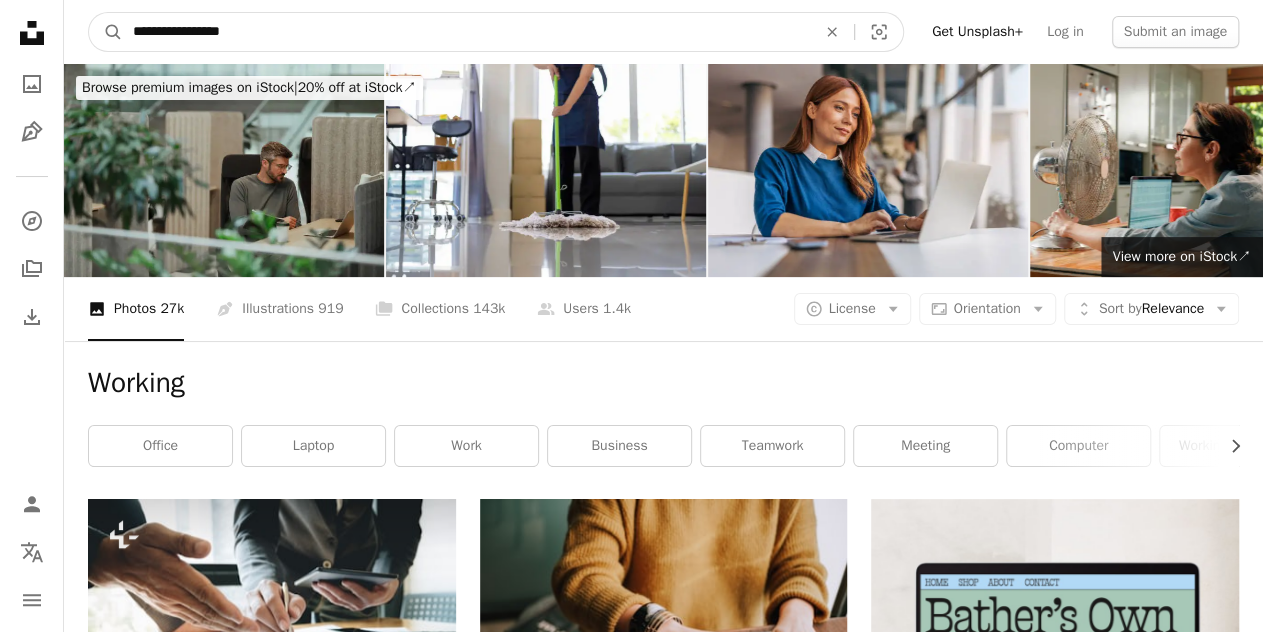 type on "**********" 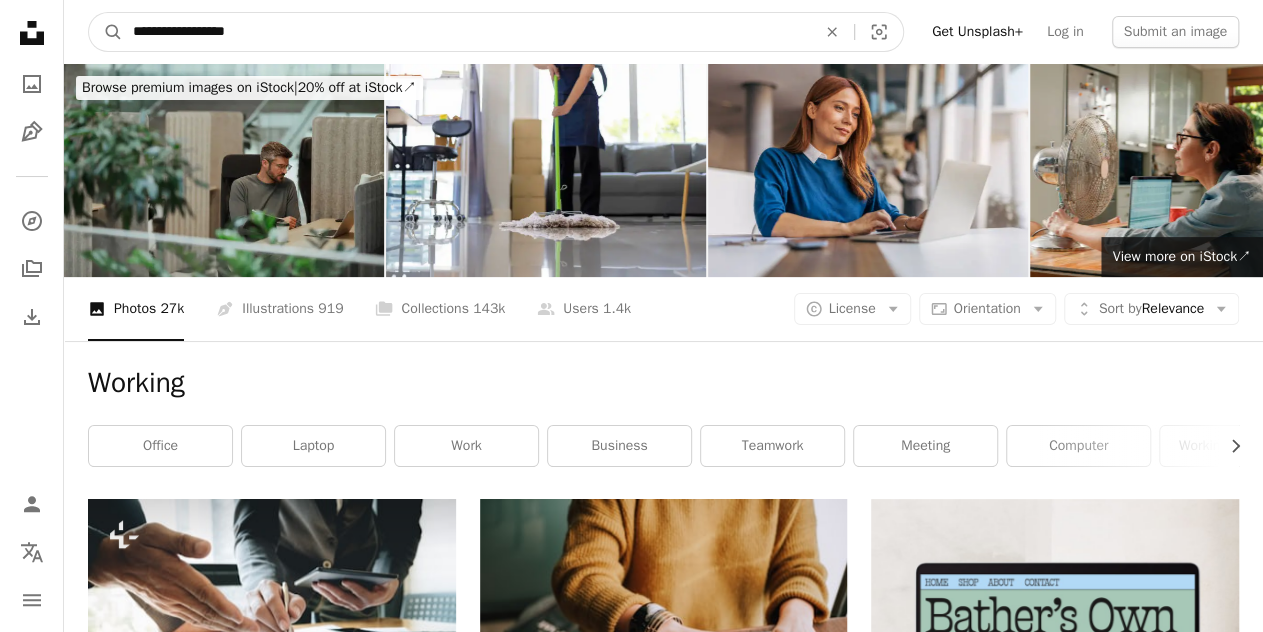 click on "A magnifying glass" at bounding box center (106, 32) 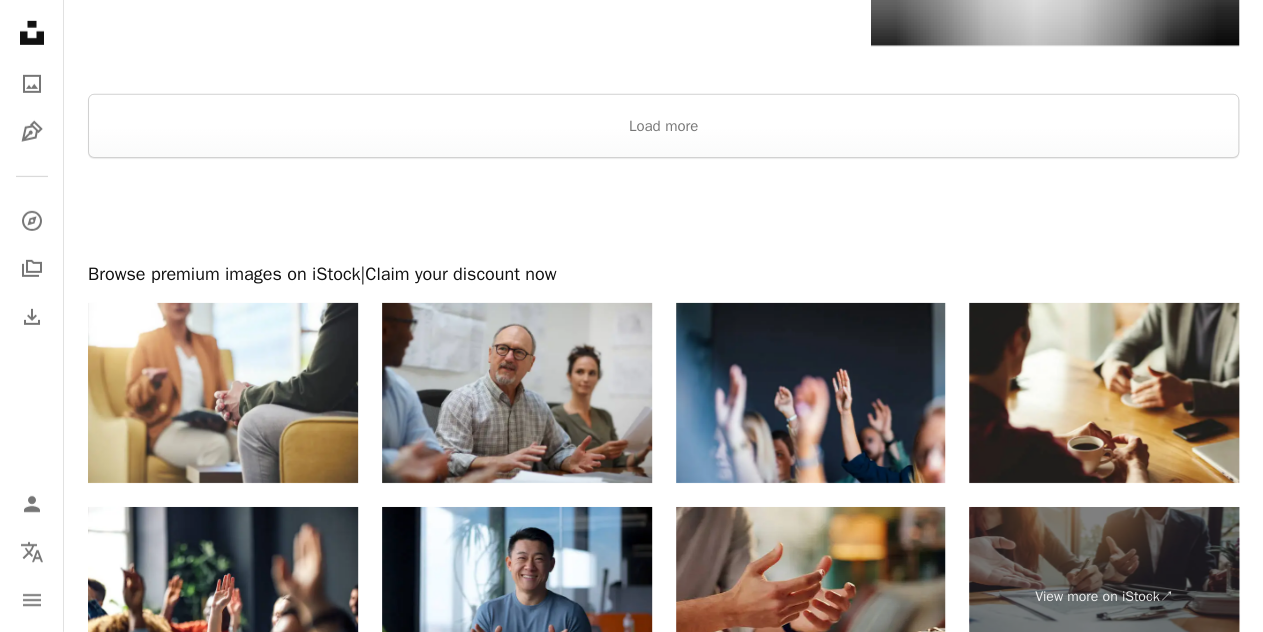scroll, scrollTop: 3200, scrollLeft: 0, axis: vertical 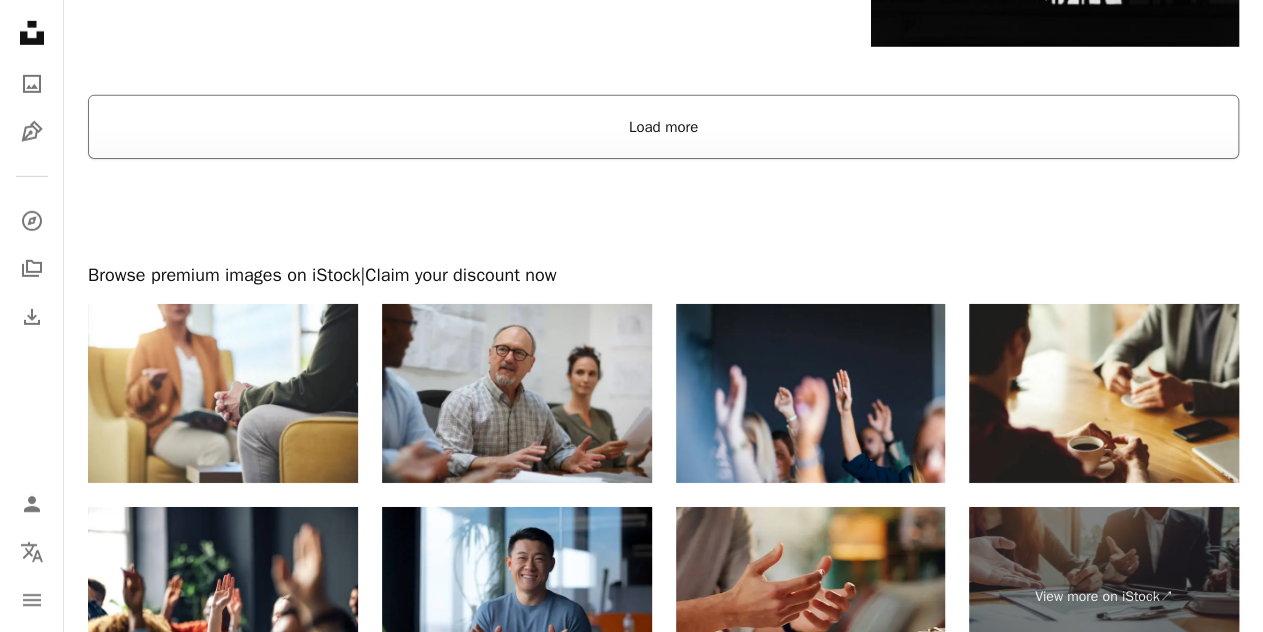 click on "Load more" at bounding box center [663, 127] 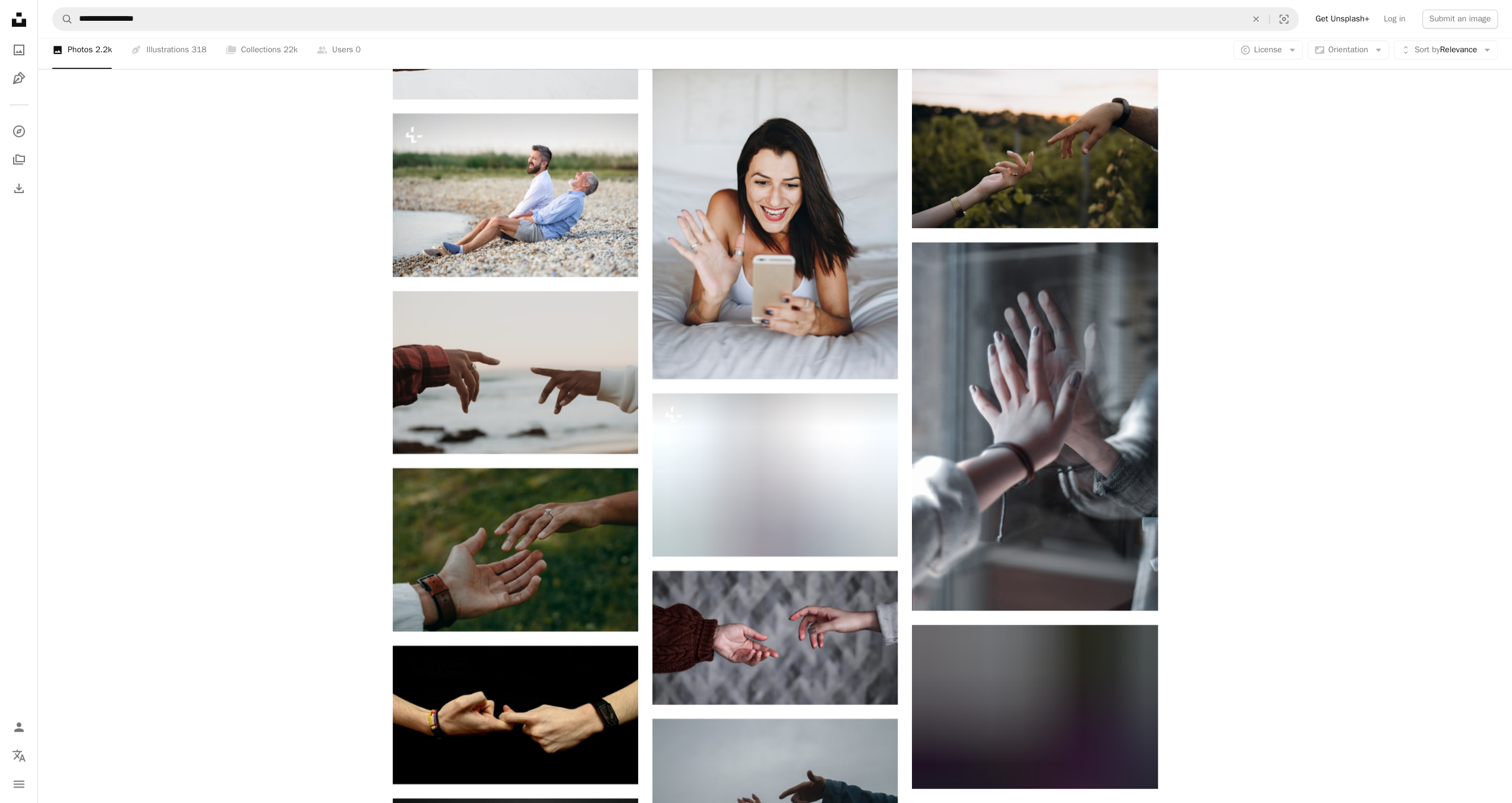 scroll, scrollTop: 5122, scrollLeft: 0, axis: vertical 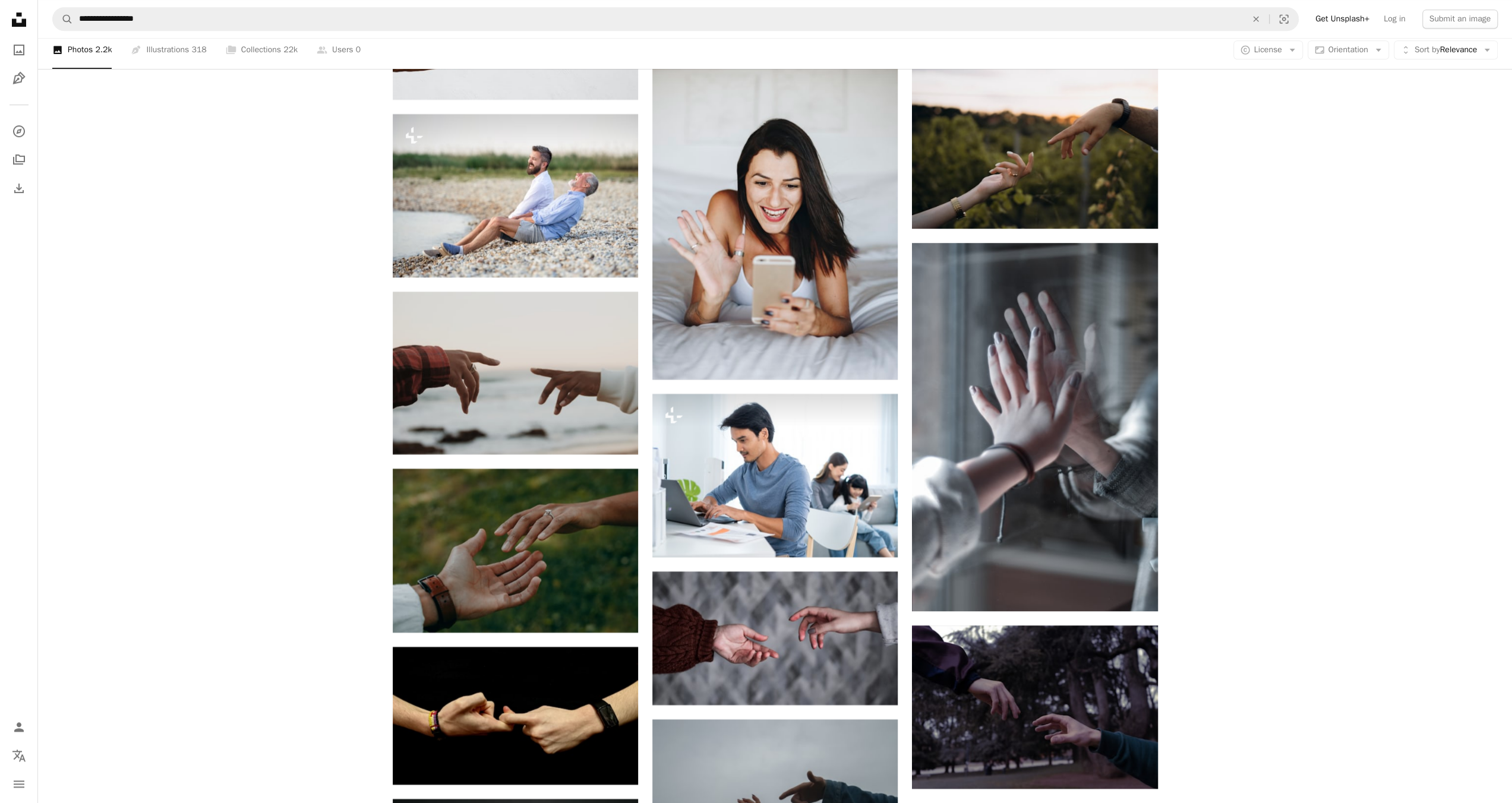 click on "Unsplash logo Unsplash Home" 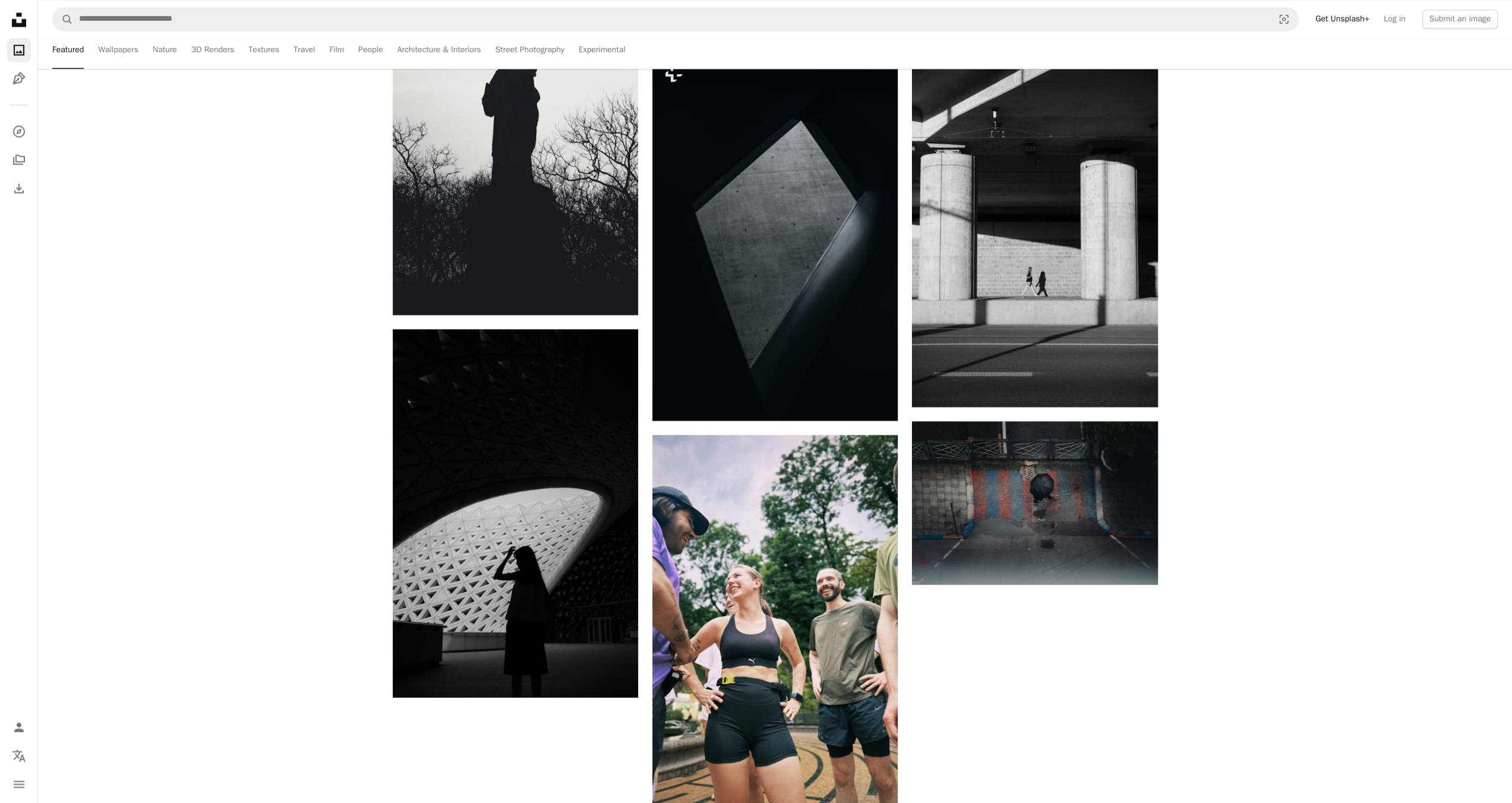 scroll, scrollTop: 0, scrollLeft: 0, axis: both 